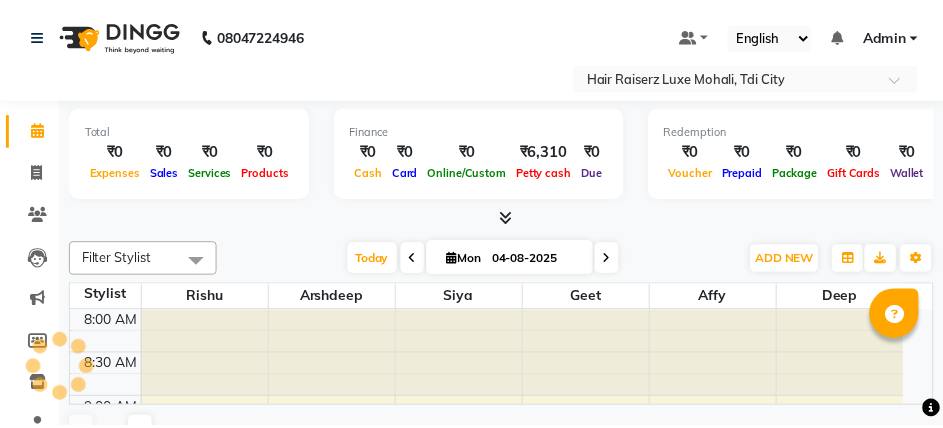 scroll, scrollTop: 0, scrollLeft: 0, axis: both 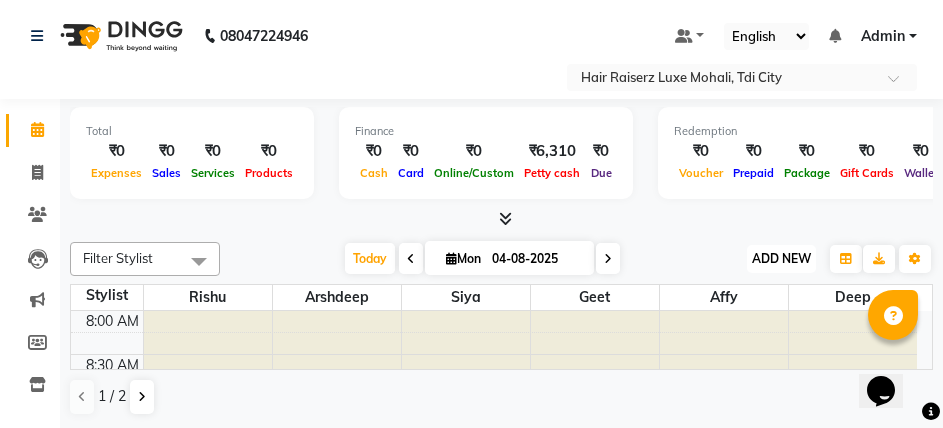 click on "ADD NEW" at bounding box center [781, 258] 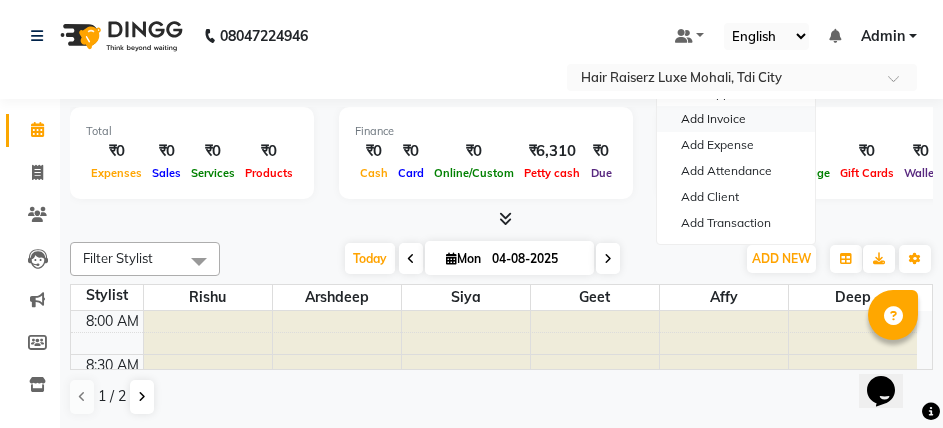 click on "Add Invoice" at bounding box center (736, 119) 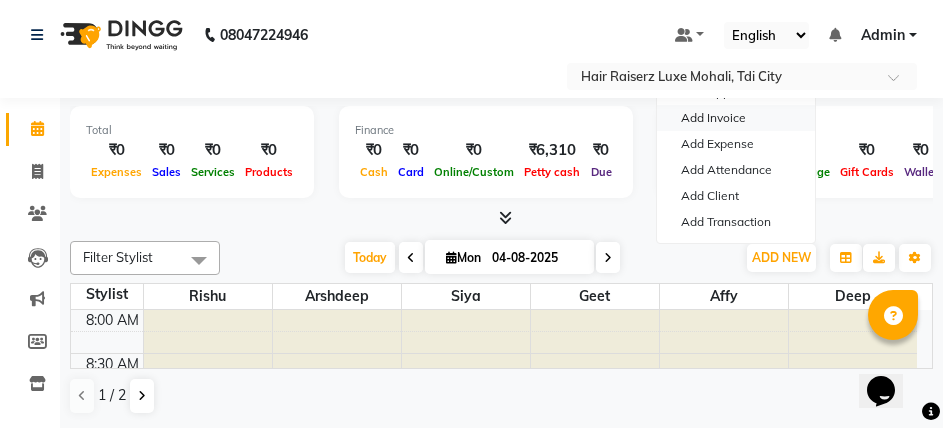 select on "8575" 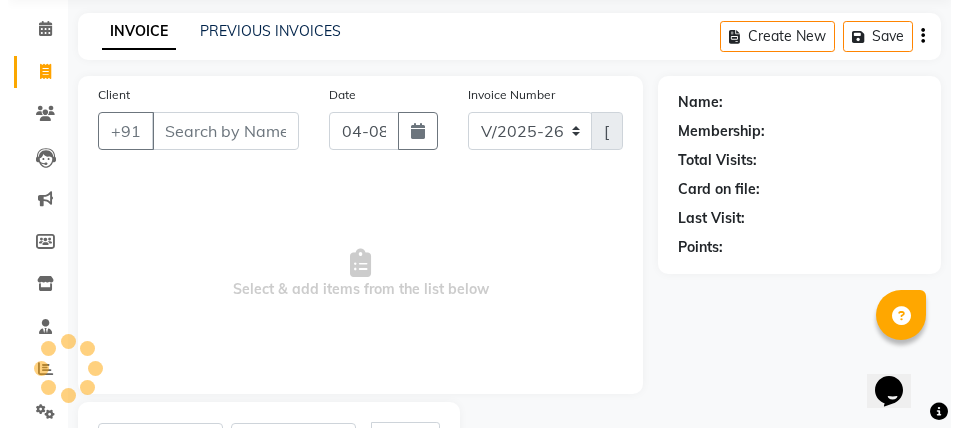 scroll, scrollTop: 200, scrollLeft: 0, axis: vertical 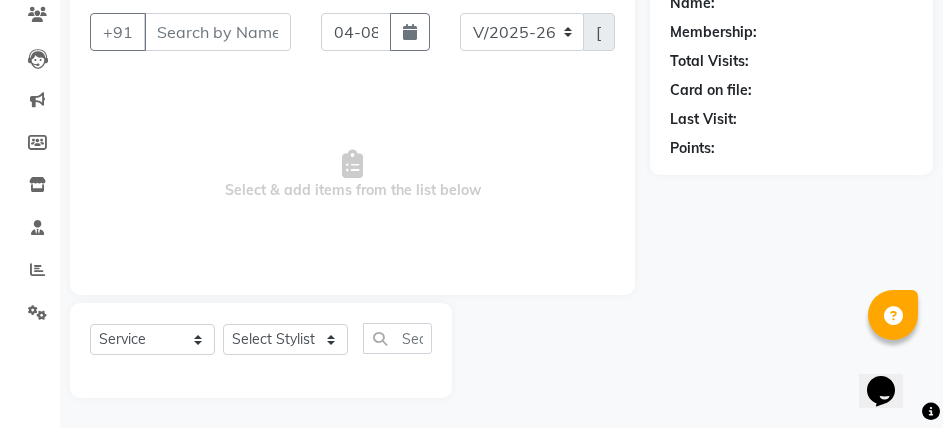 click on "Client" at bounding box center (217, 32) 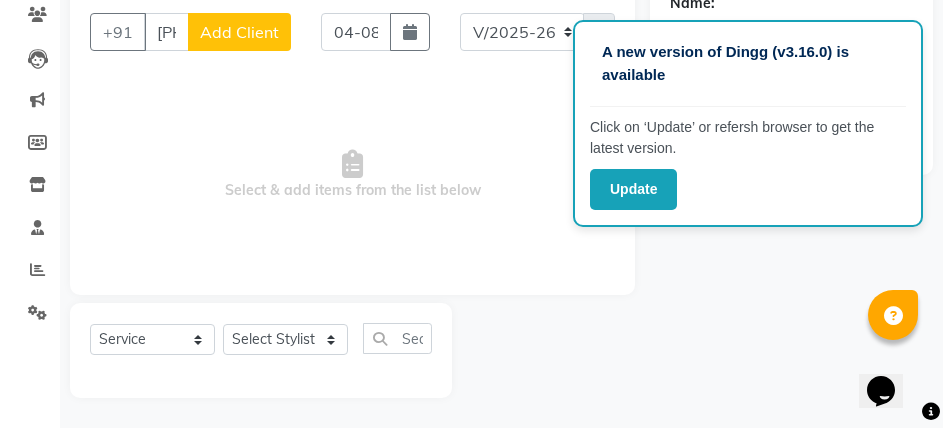 type on "[PHONE]" 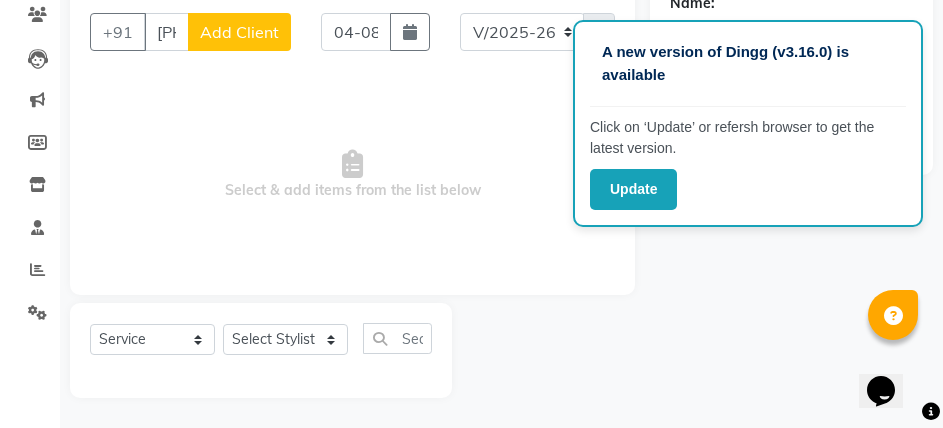 click on "Add Client" 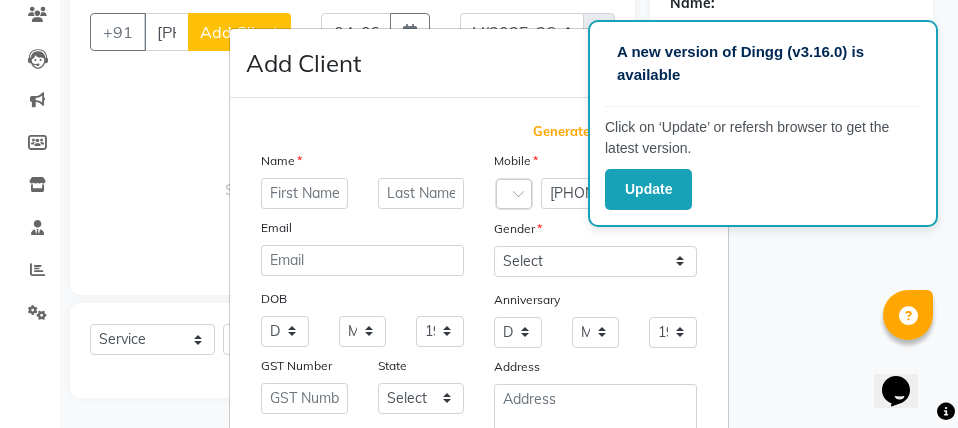 click at bounding box center [304, 193] 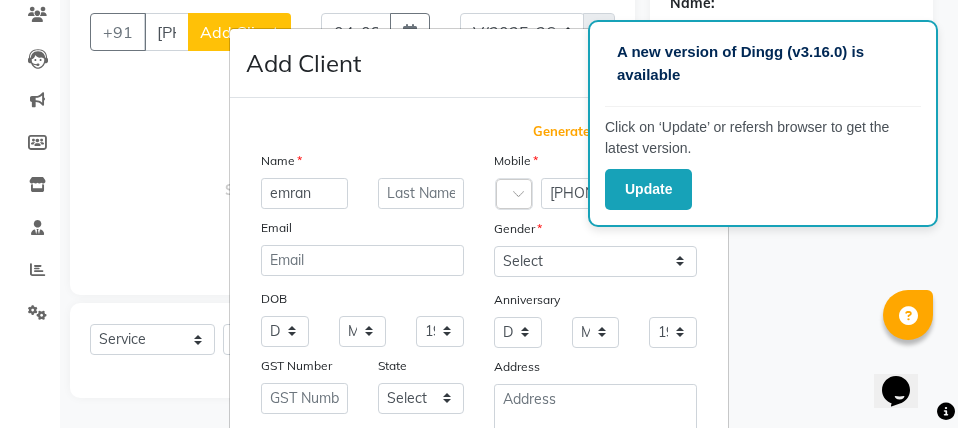 type on "emran" 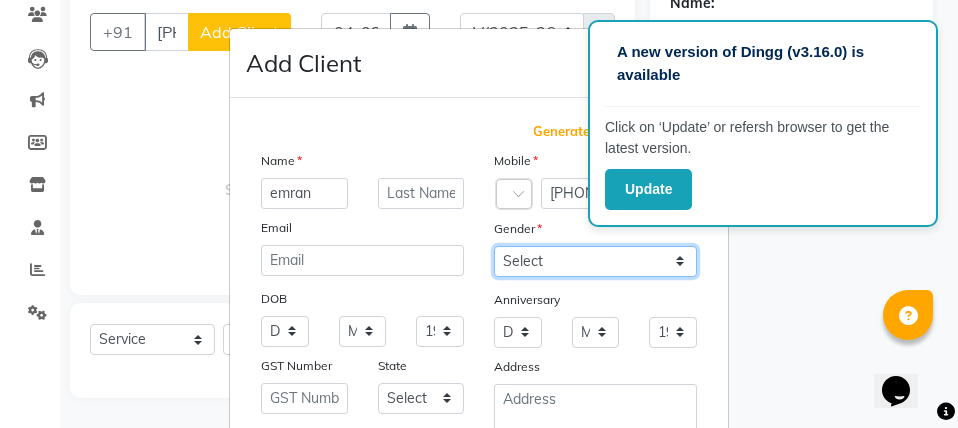 click on "Select Male Female Other Prefer Not To Say" at bounding box center [595, 261] 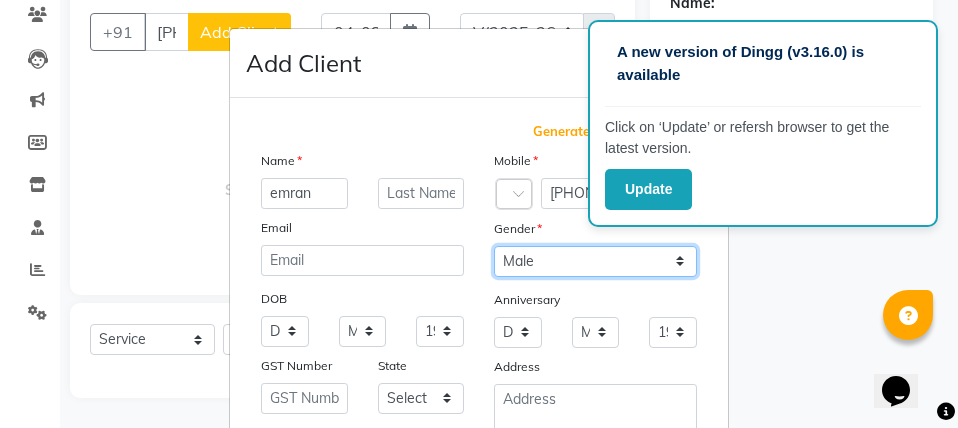click on "Select Male Female Other Prefer Not To Say" at bounding box center [595, 261] 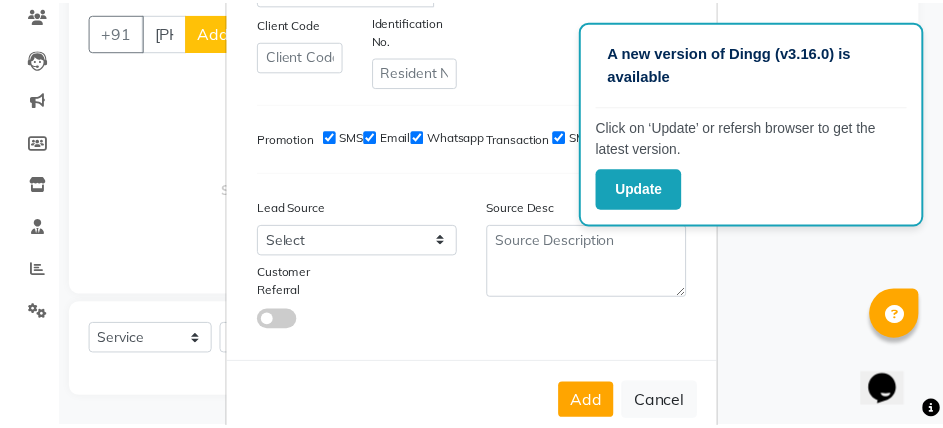 scroll, scrollTop: 527, scrollLeft: 0, axis: vertical 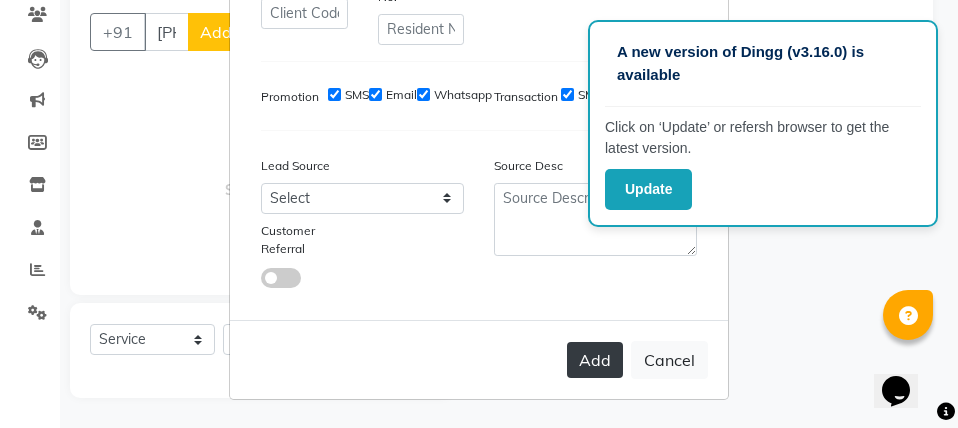 click on "Add" at bounding box center [595, 360] 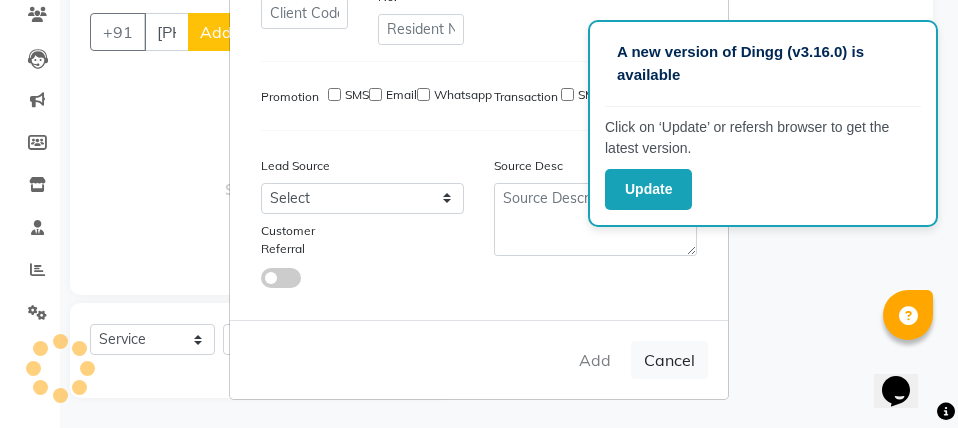 type 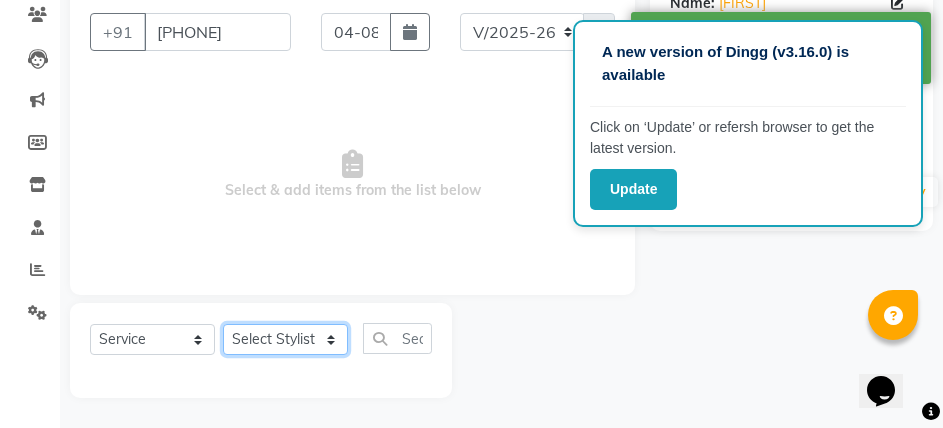 click on "[FIRST] [LAST] [FIRST] [FIRST] [FIRST] [FIRST] [FIRST] [FIRST] [LAST] [FIRST]" 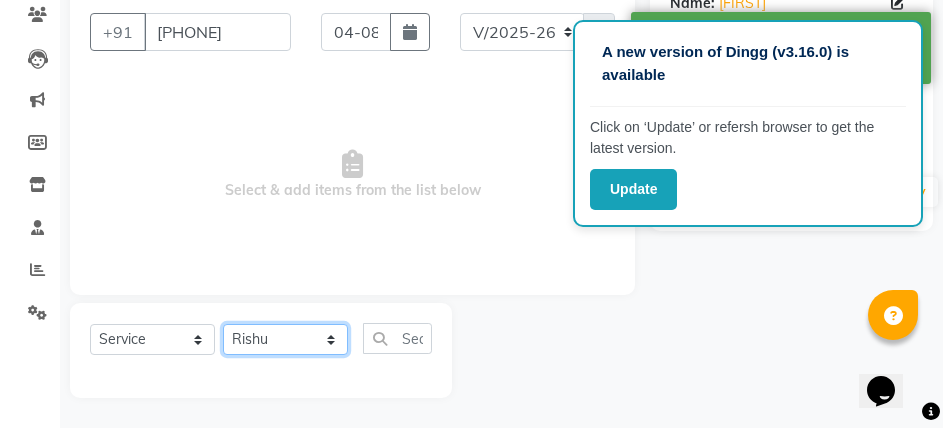 click on "[FIRST] [LAST] [FIRST] [FIRST] [FIRST] [FIRST] [FIRST] [FIRST] [LAST] [FIRST]" 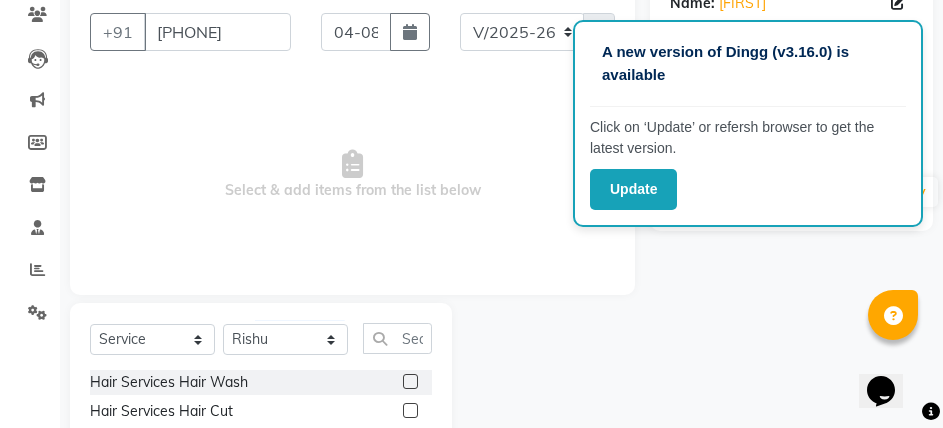 click 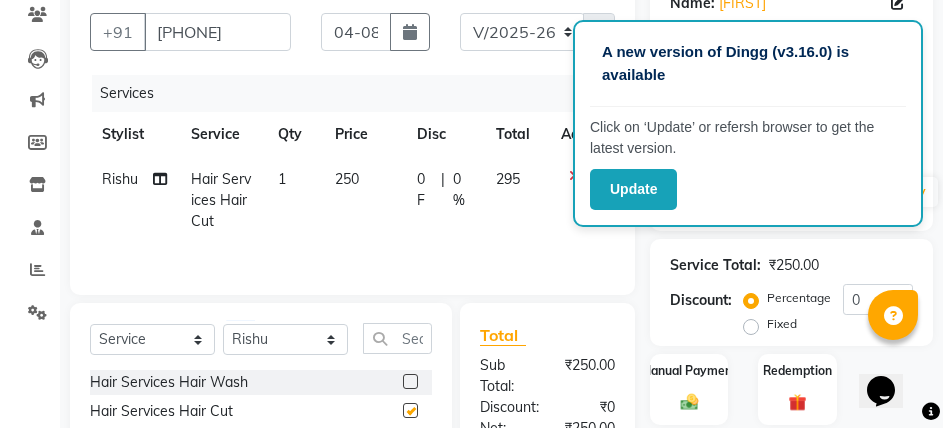 checkbox on "false" 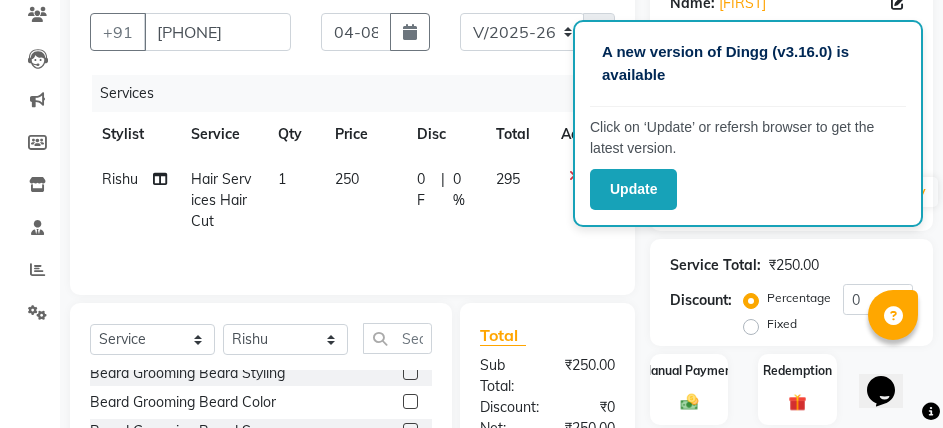 scroll, scrollTop: 200, scrollLeft: 0, axis: vertical 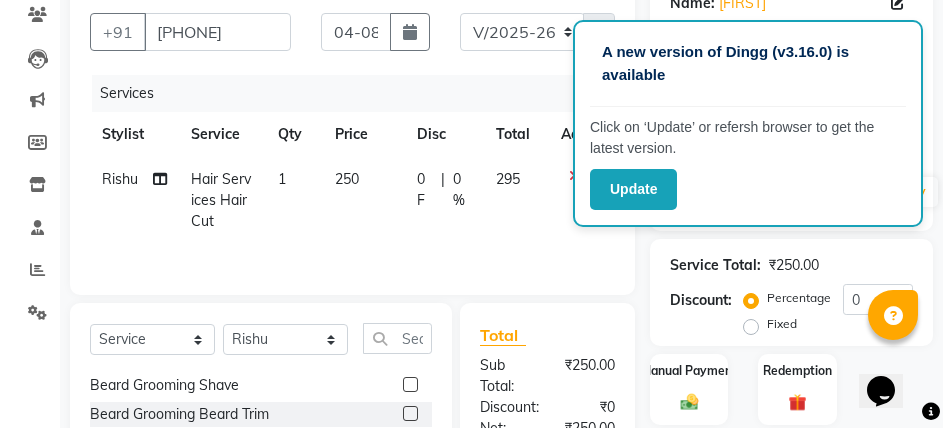 click 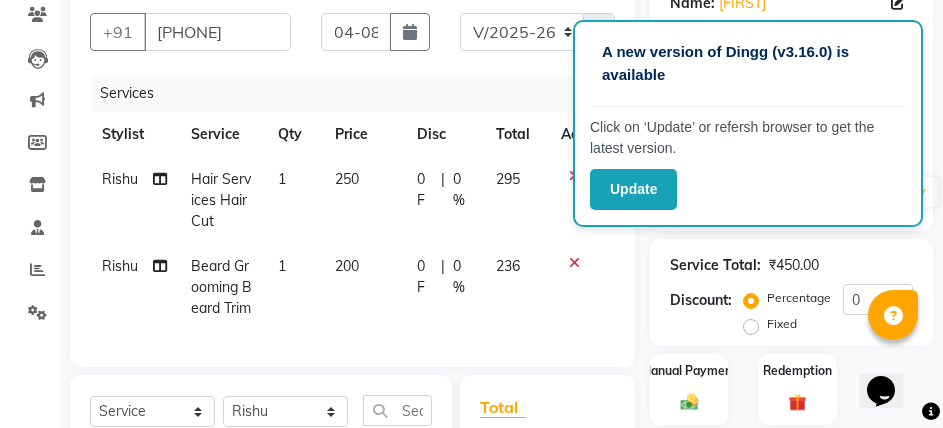 checkbox on "false" 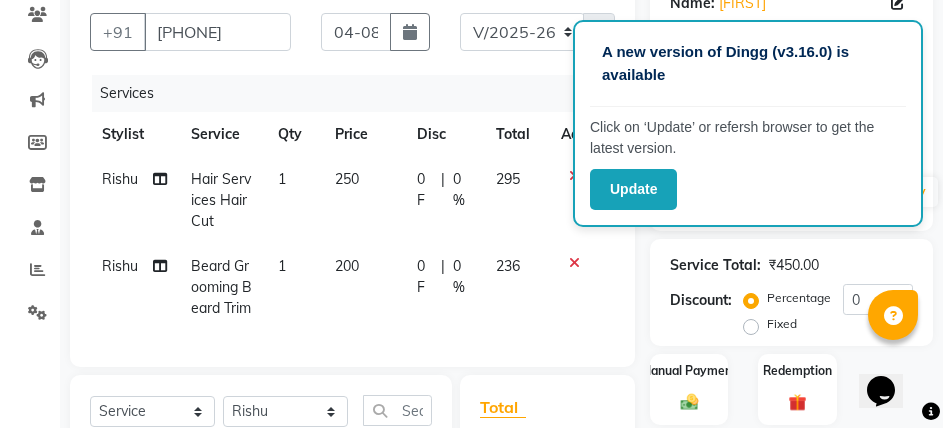 scroll, scrollTop: 300, scrollLeft: 0, axis: vertical 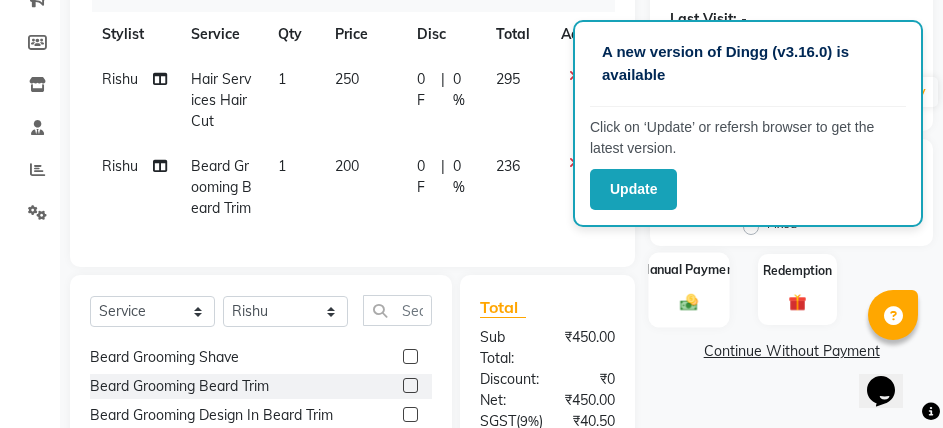 click 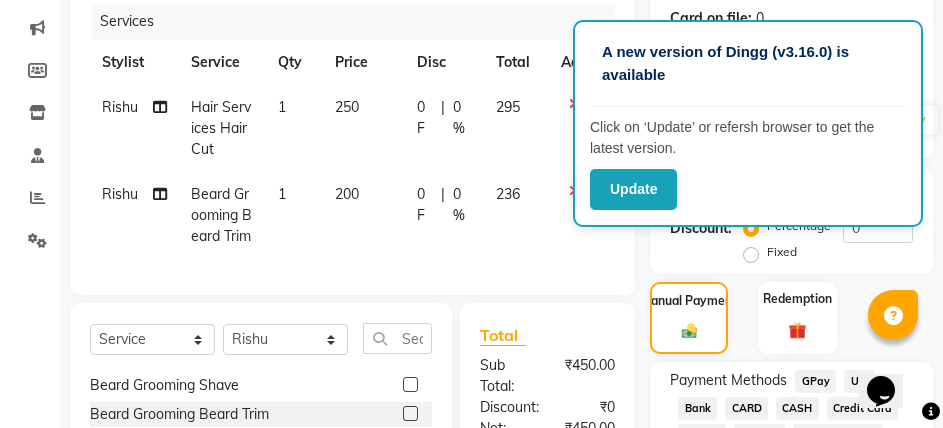 scroll, scrollTop: 300, scrollLeft: 0, axis: vertical 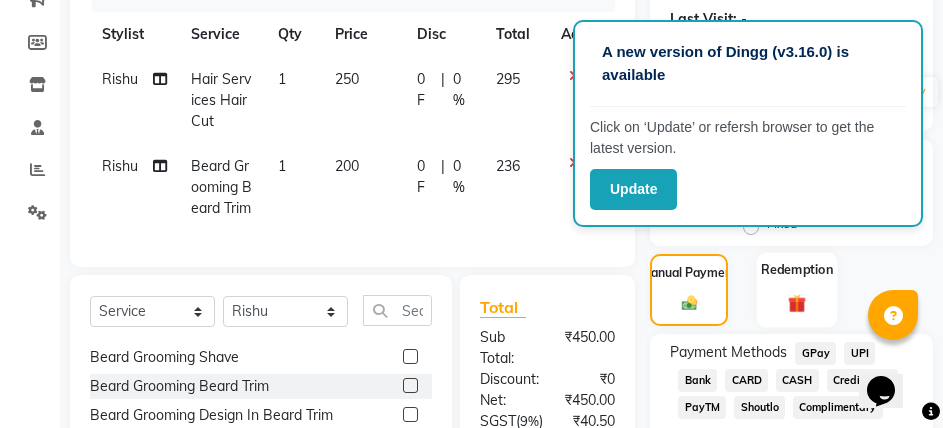 click on "Redemption" 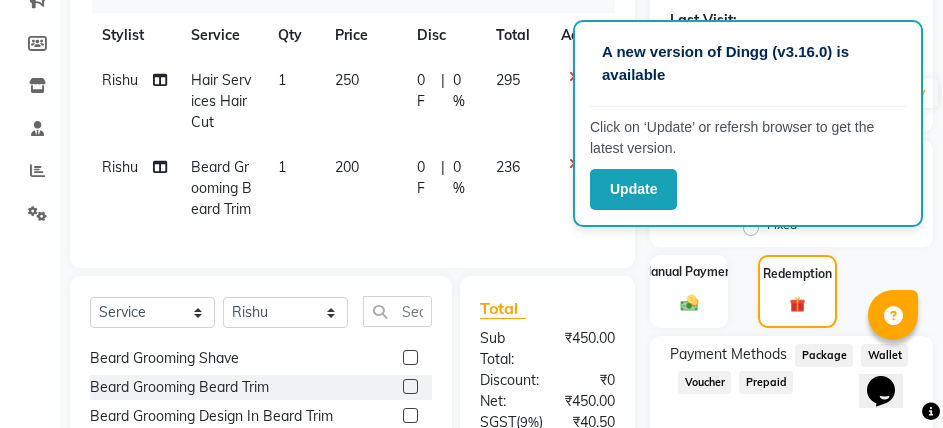 scroll, scrollTop: 200, scrollLeft: 0, axis: vertical 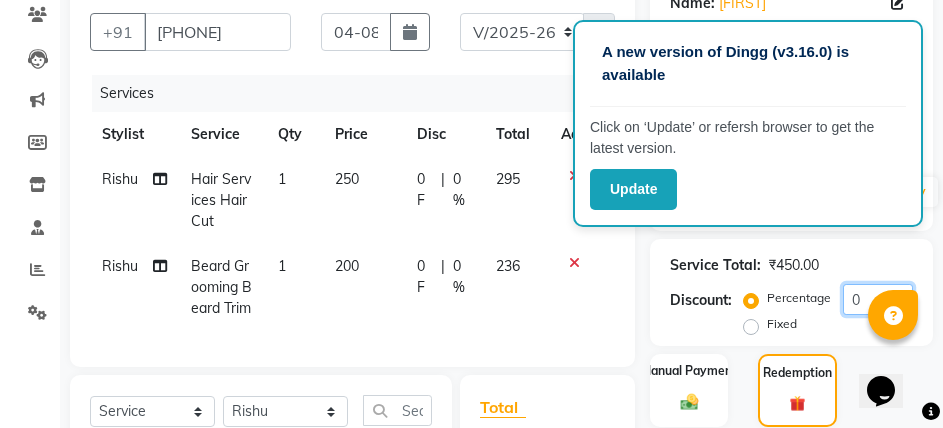 click on "0" 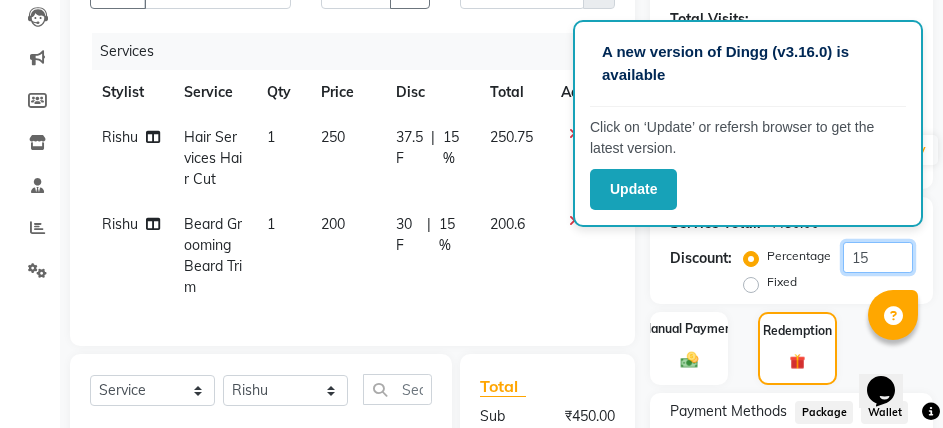 scroll, scrollTop: 215, scrollLeft: 0, axis: vertical 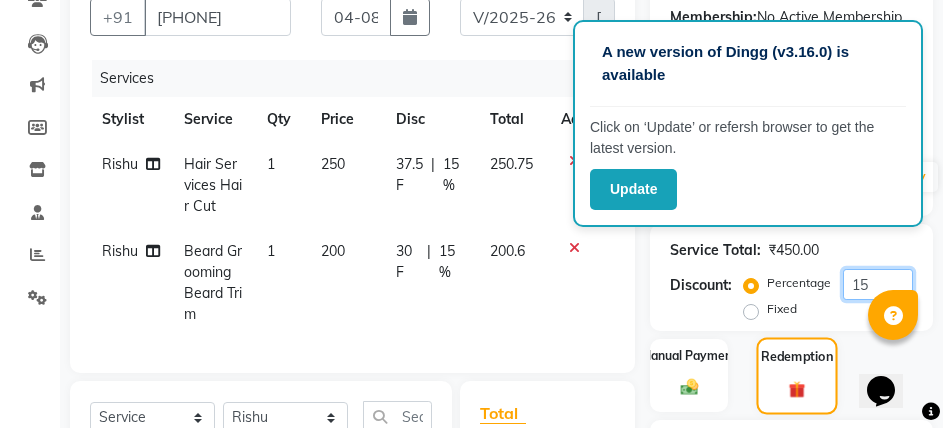 type on "15" 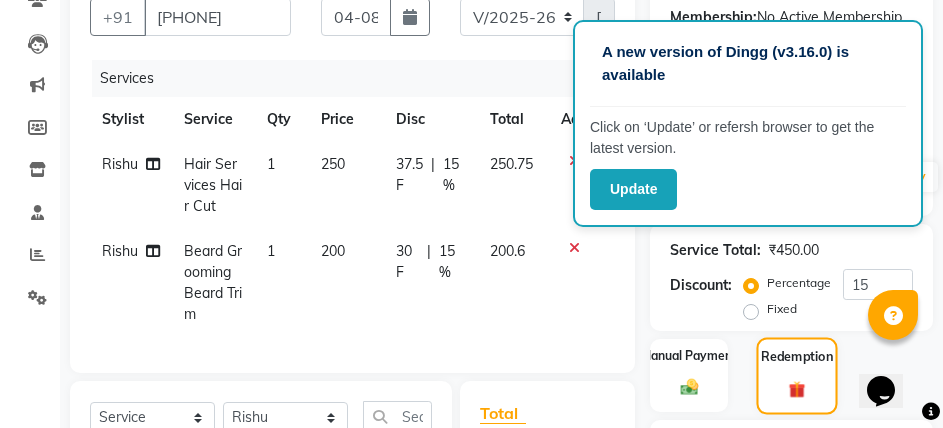 click 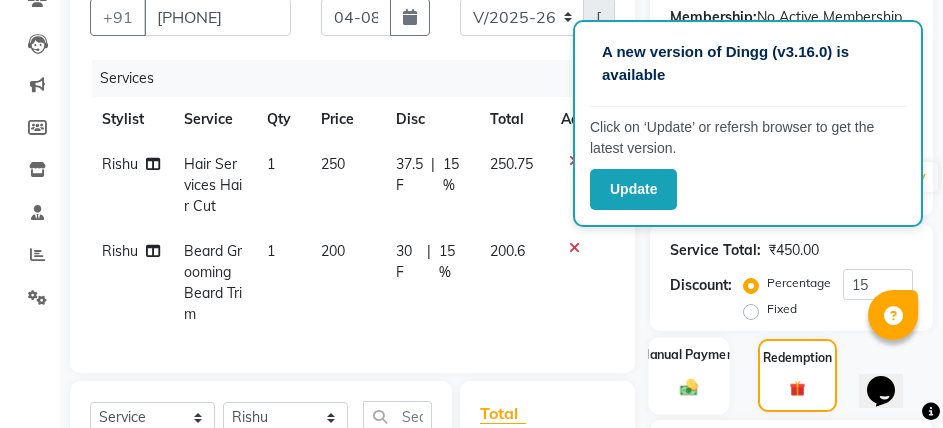 click 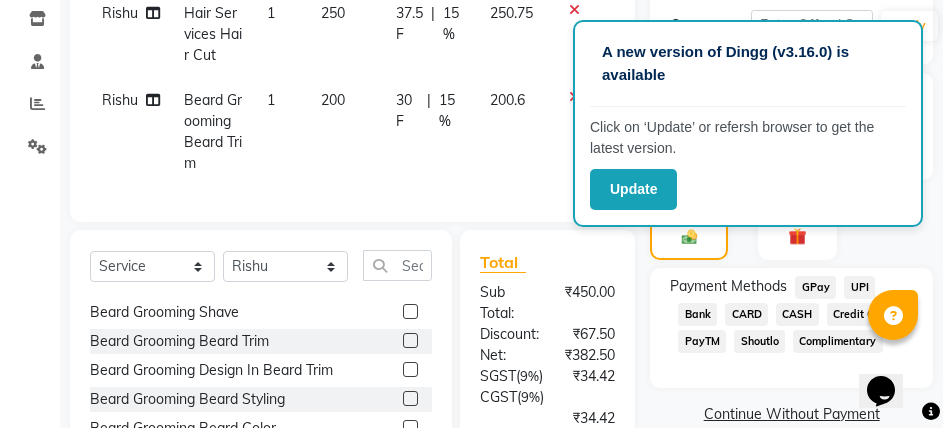 scroll, scrollTop: 415, scrollLeft: 0, axis: vertical 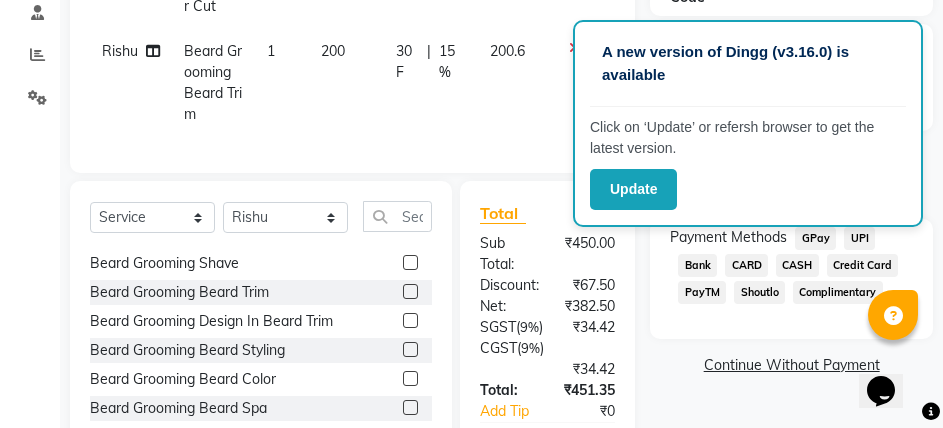 click on "UPI" 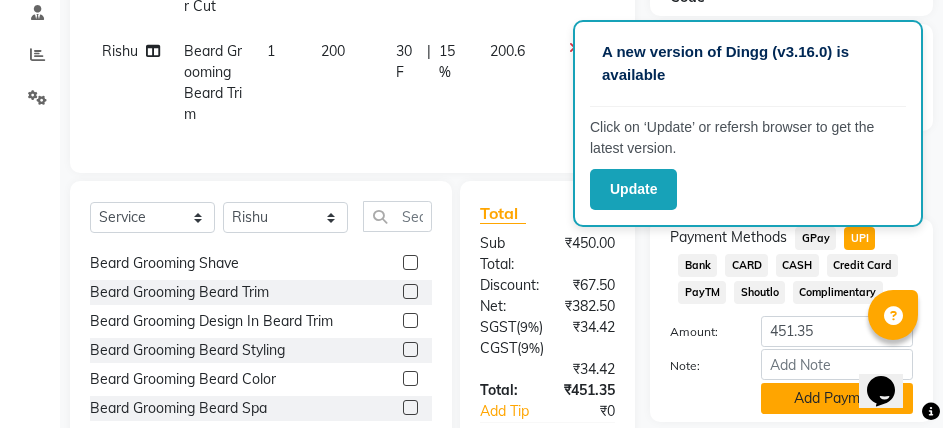 click on "Add Payment" 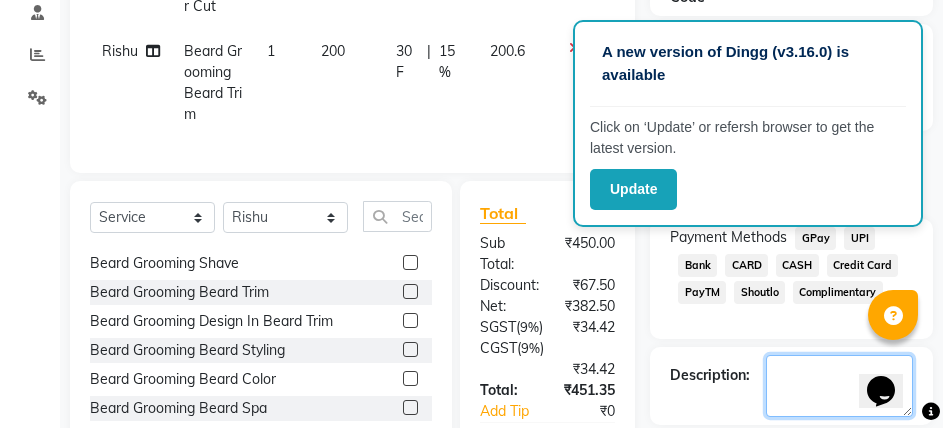 click 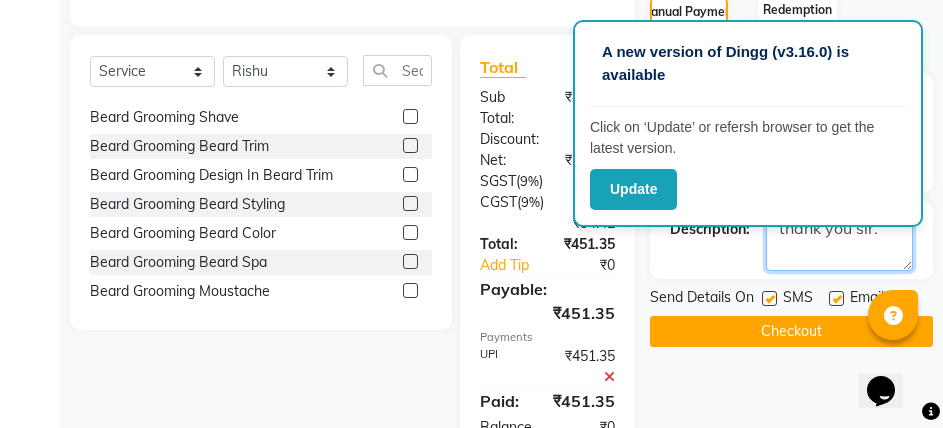 scroll, scrollTop: 515, scrollLeft: 0, axis: vertical 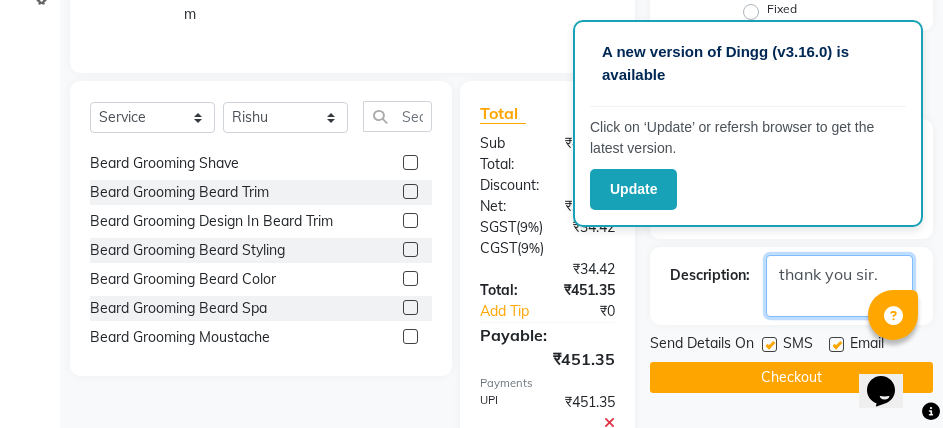 type on "thank you sir." 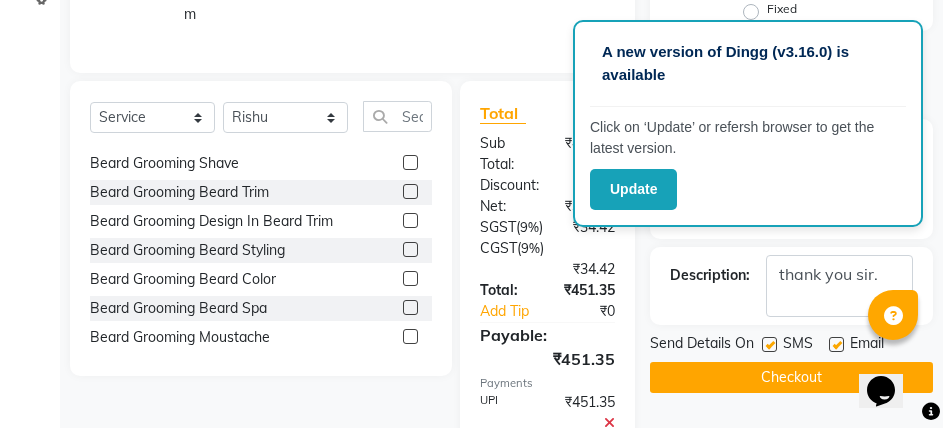 click on "Checkout" 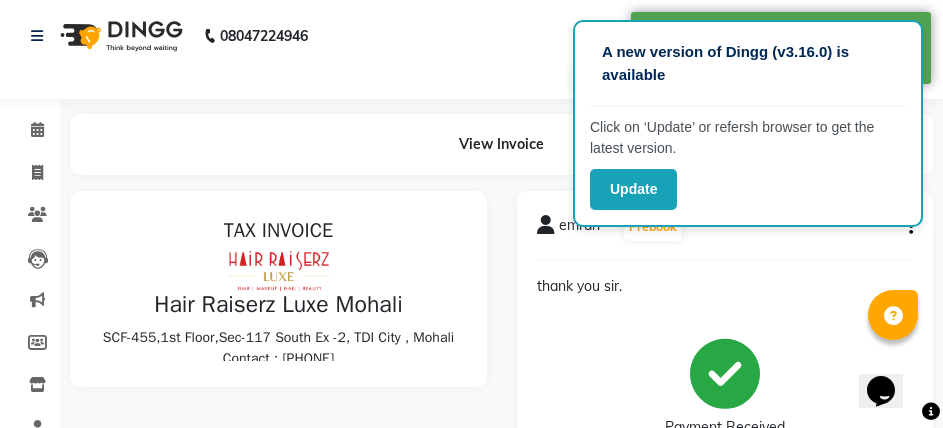 scroll, scrollTop: 0, scrollLeft: 0, axis: both 